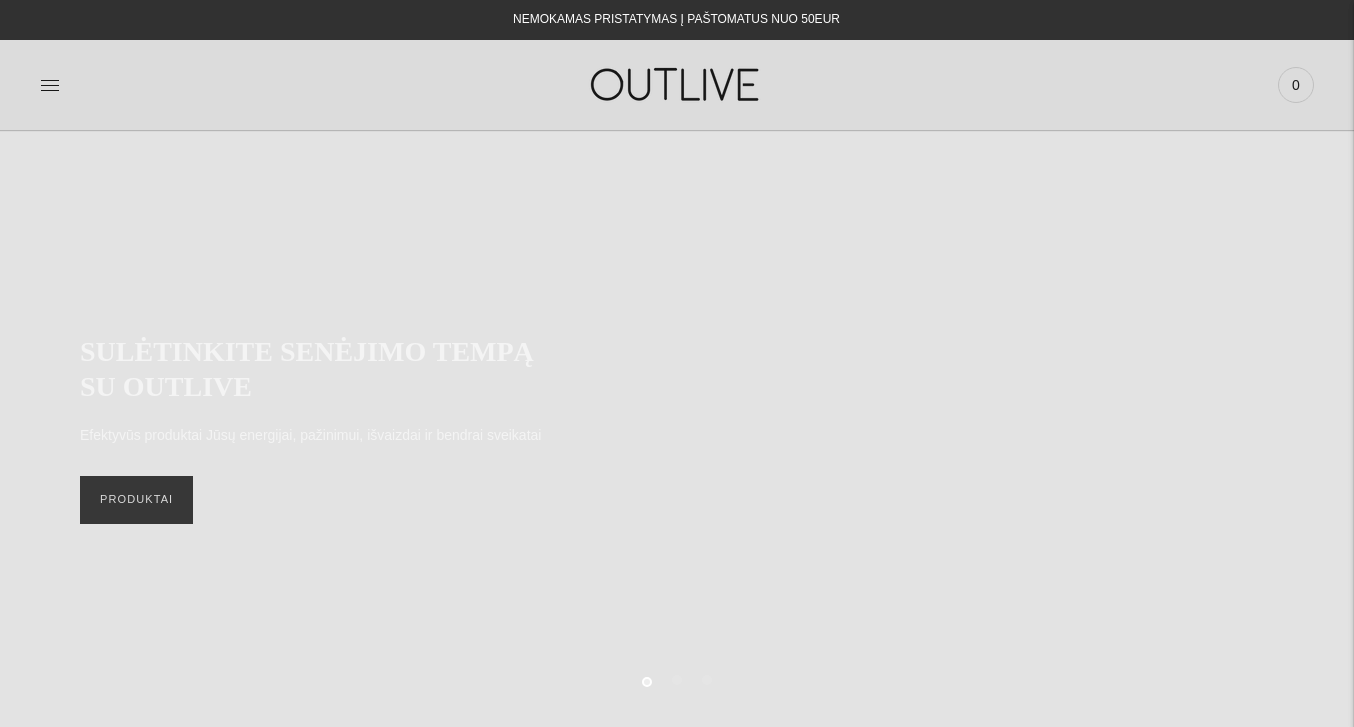 scroll, scrollTop: -11, scrollLeft: 0, axis: vertical 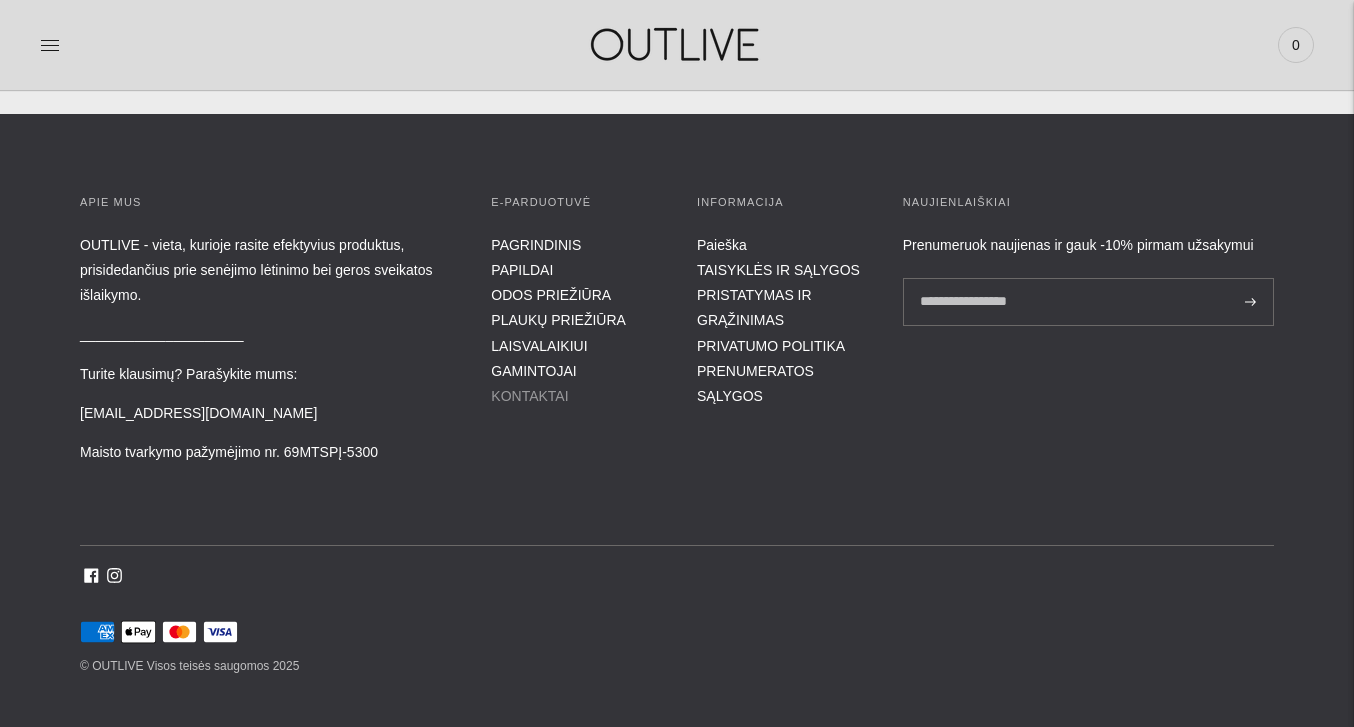 click on "KONTAKTAI" at bounding box center [529, 396] 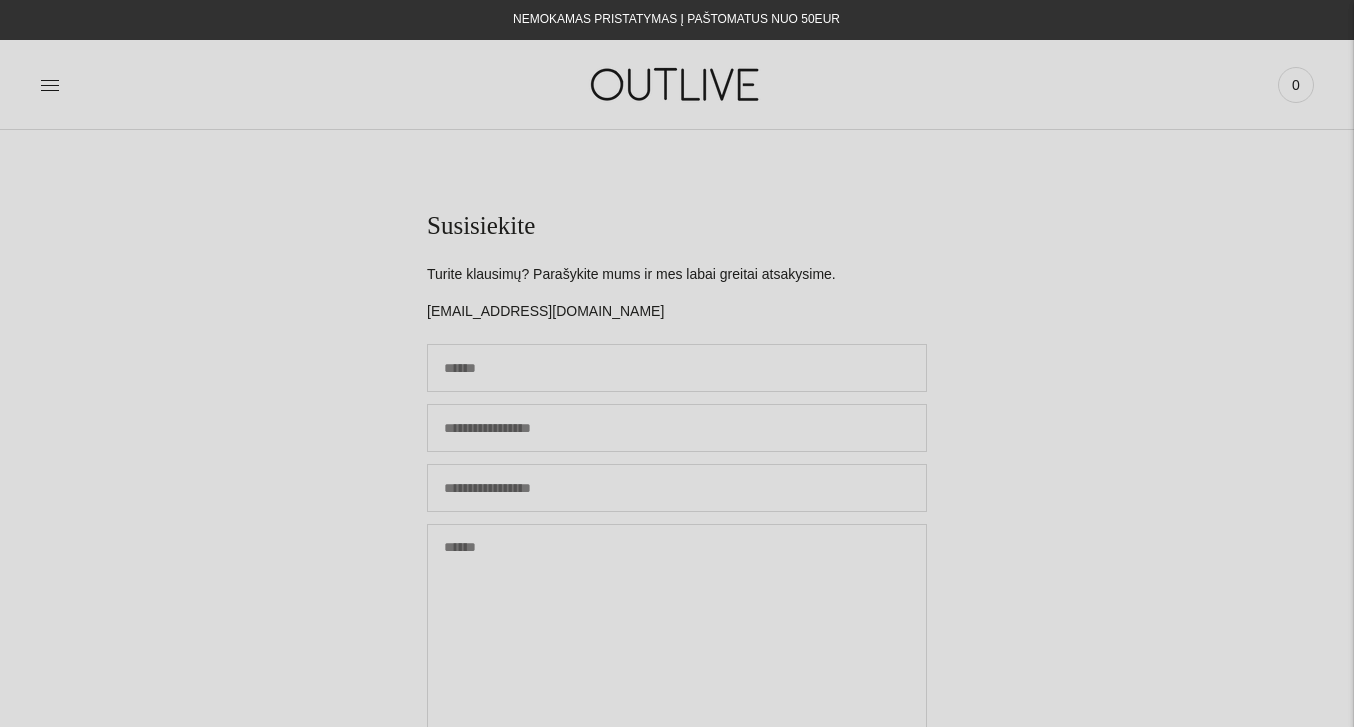 scroll, scrollTop: 0, scrollLeft: 0, axis: both 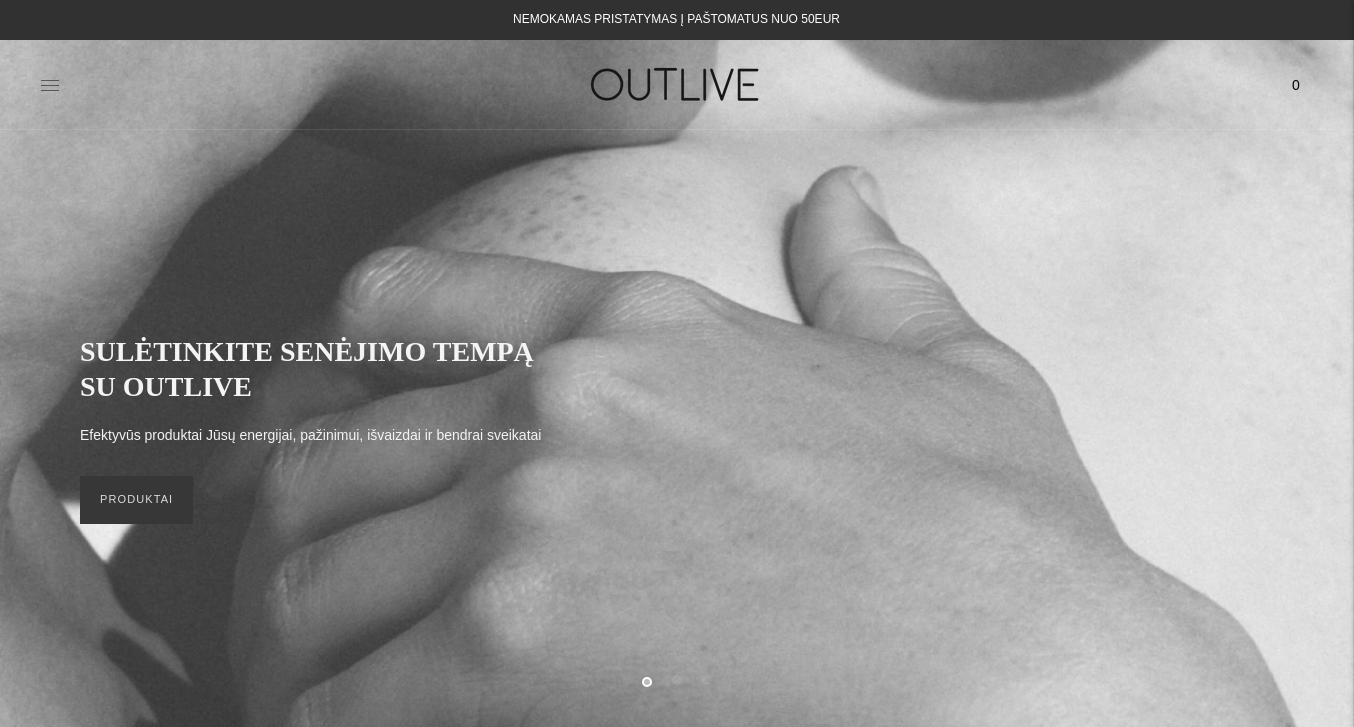click 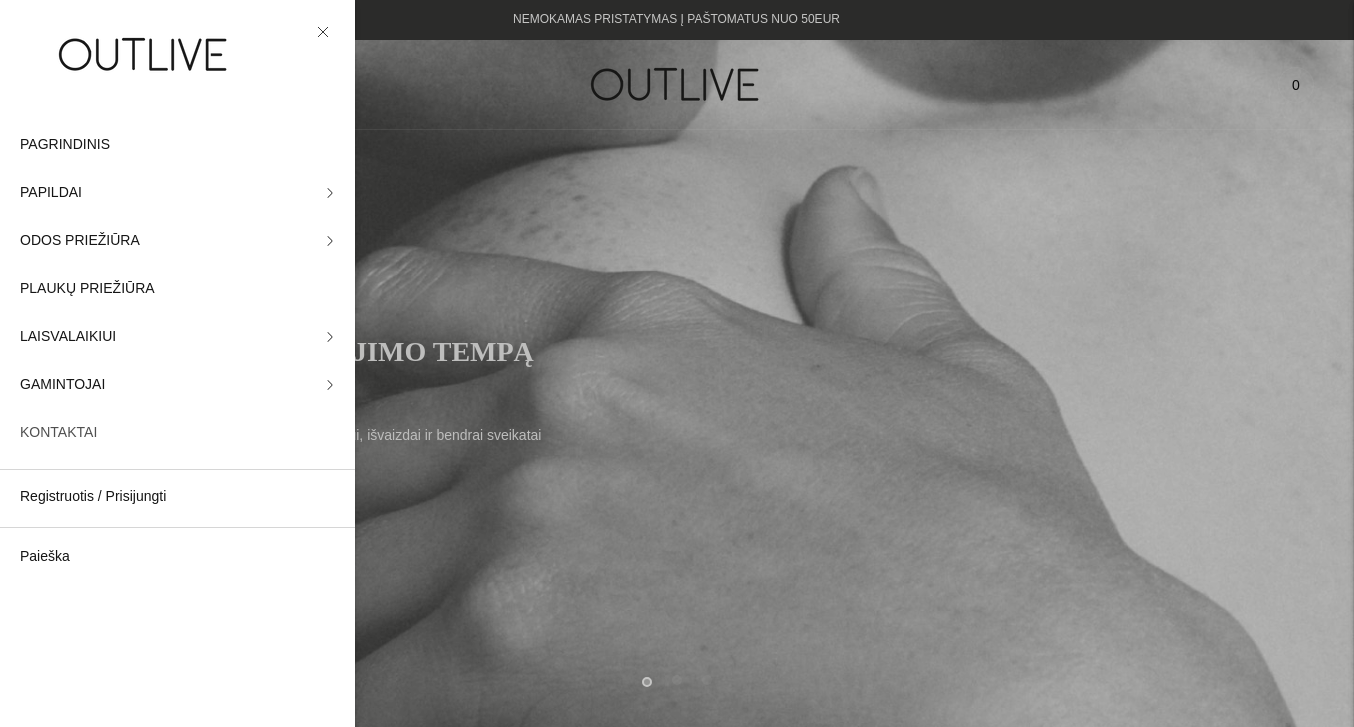 click on "KONTAKTAI" 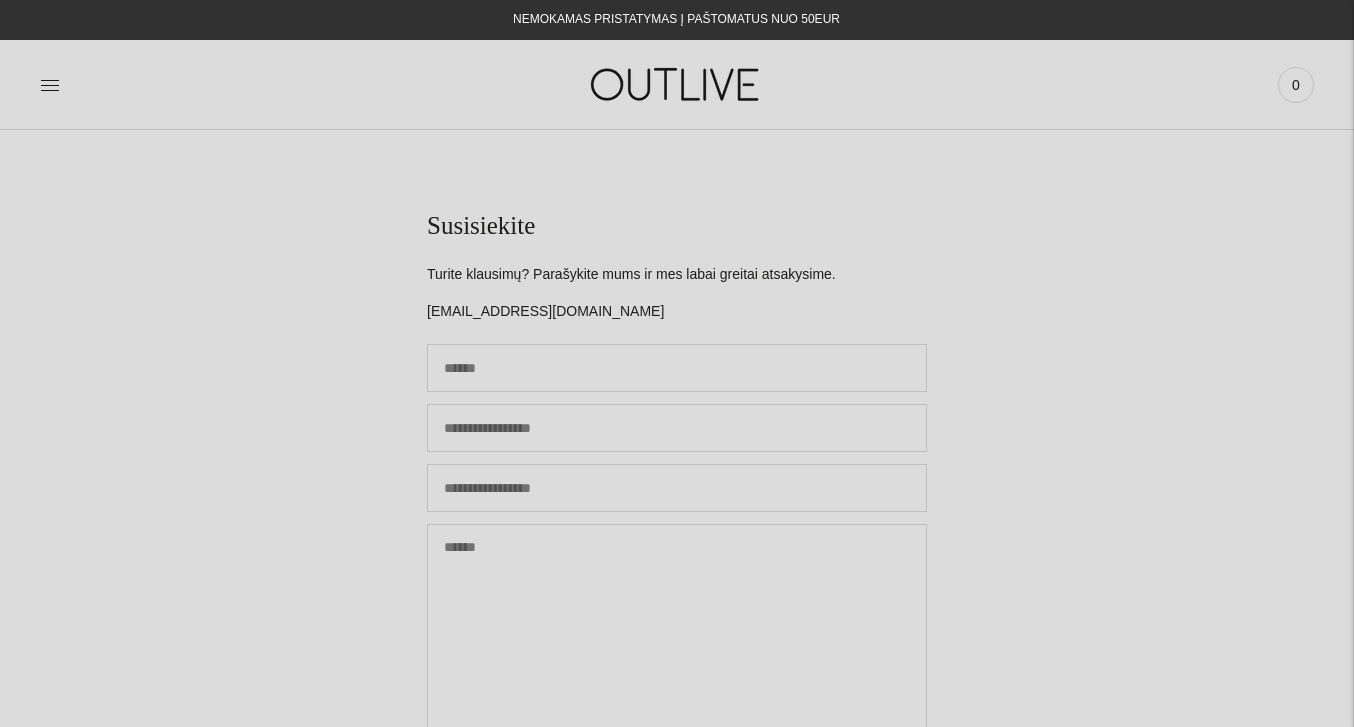 scroll, scrollTop: 0, scrollLeft: 0, axis: both 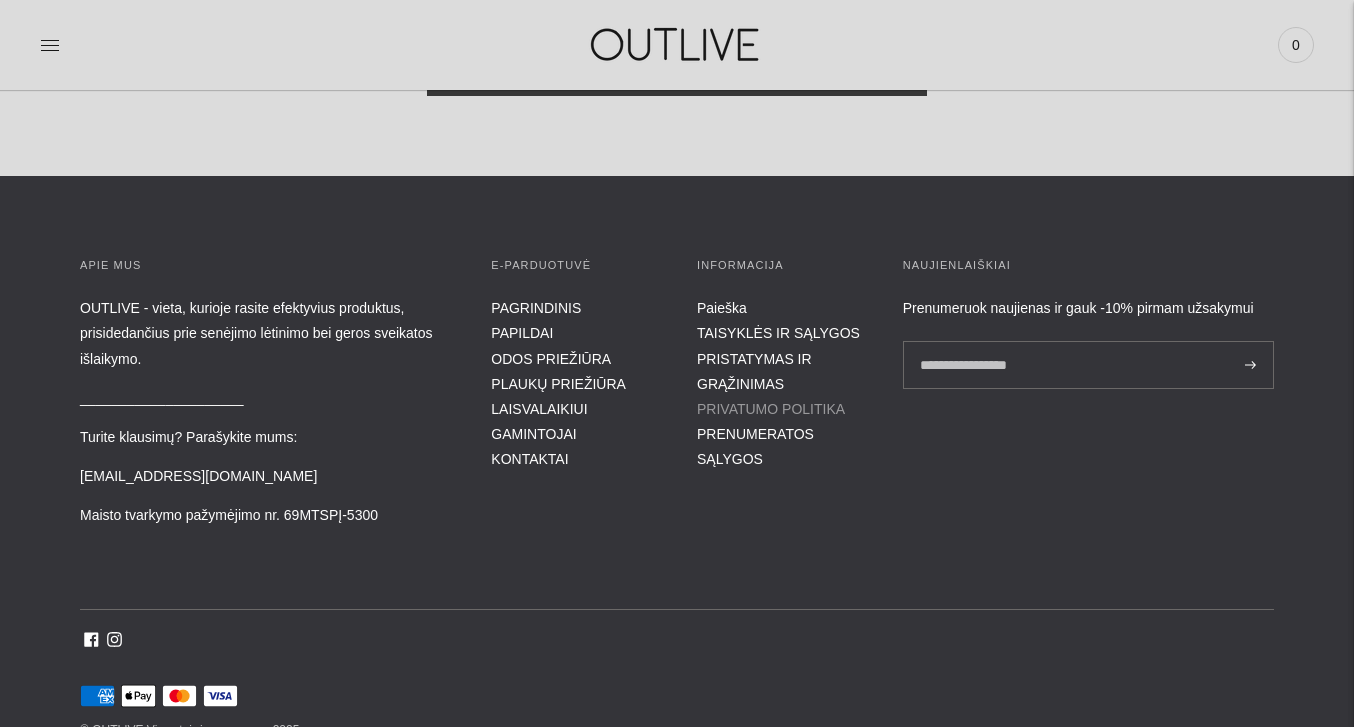 click on "PRIVATUMO POLITIKA" at bounding box center (771, 409) 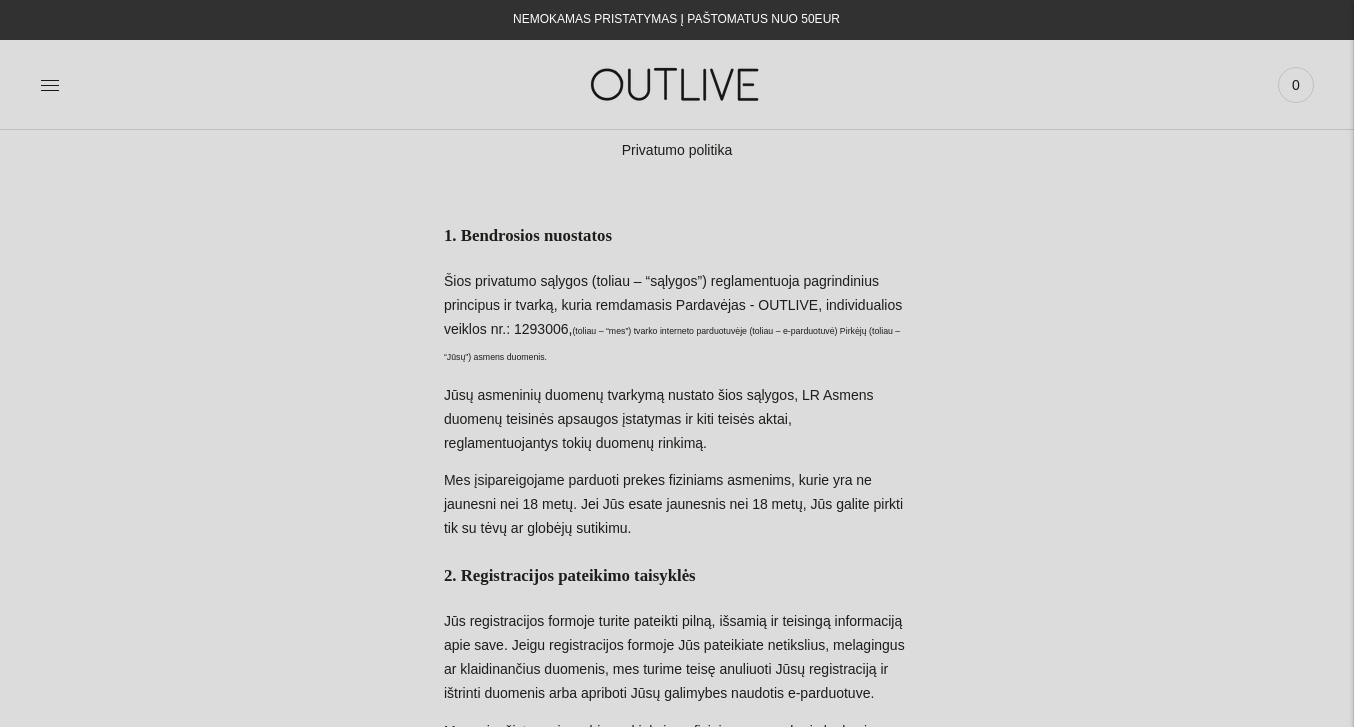 scroll, scrollTop: 0, scrollLeft: 0, axis: both 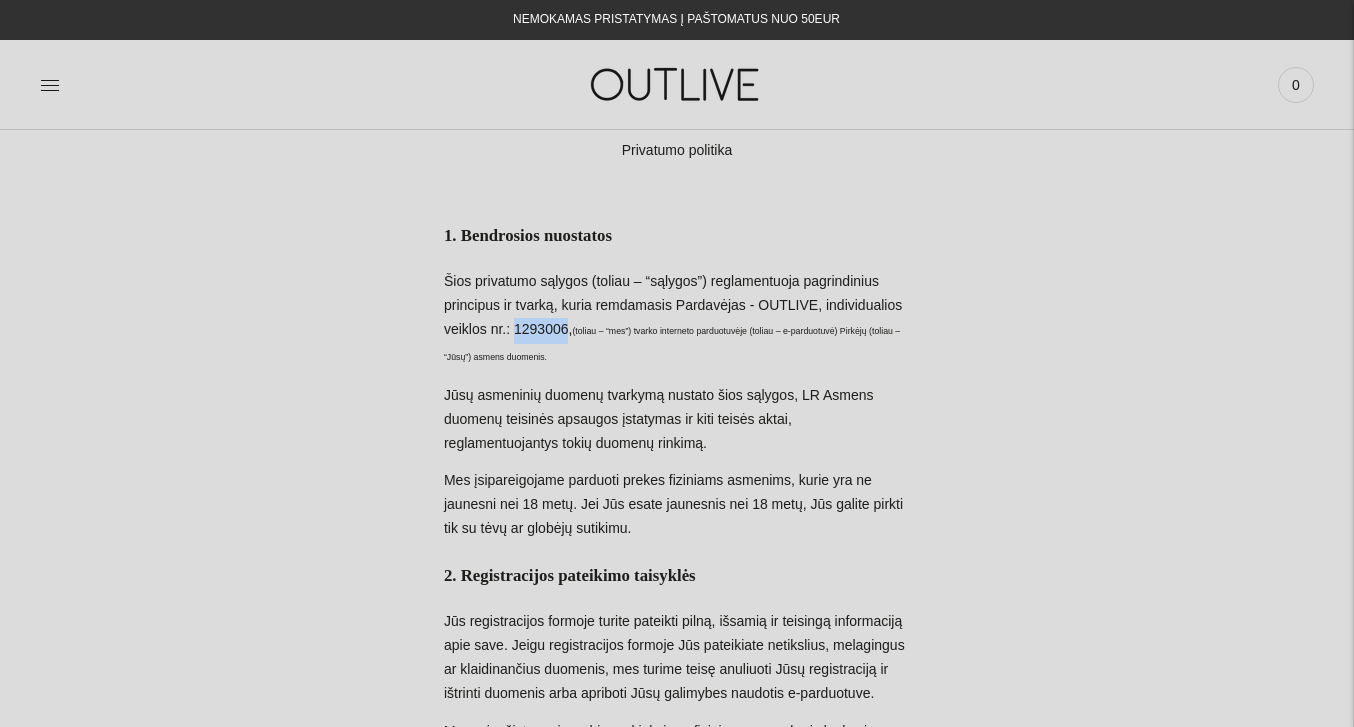 drag, startPoint x: 412, startPoint y: 326, endPoint x: 472, endPoint y: 326, distance: 60 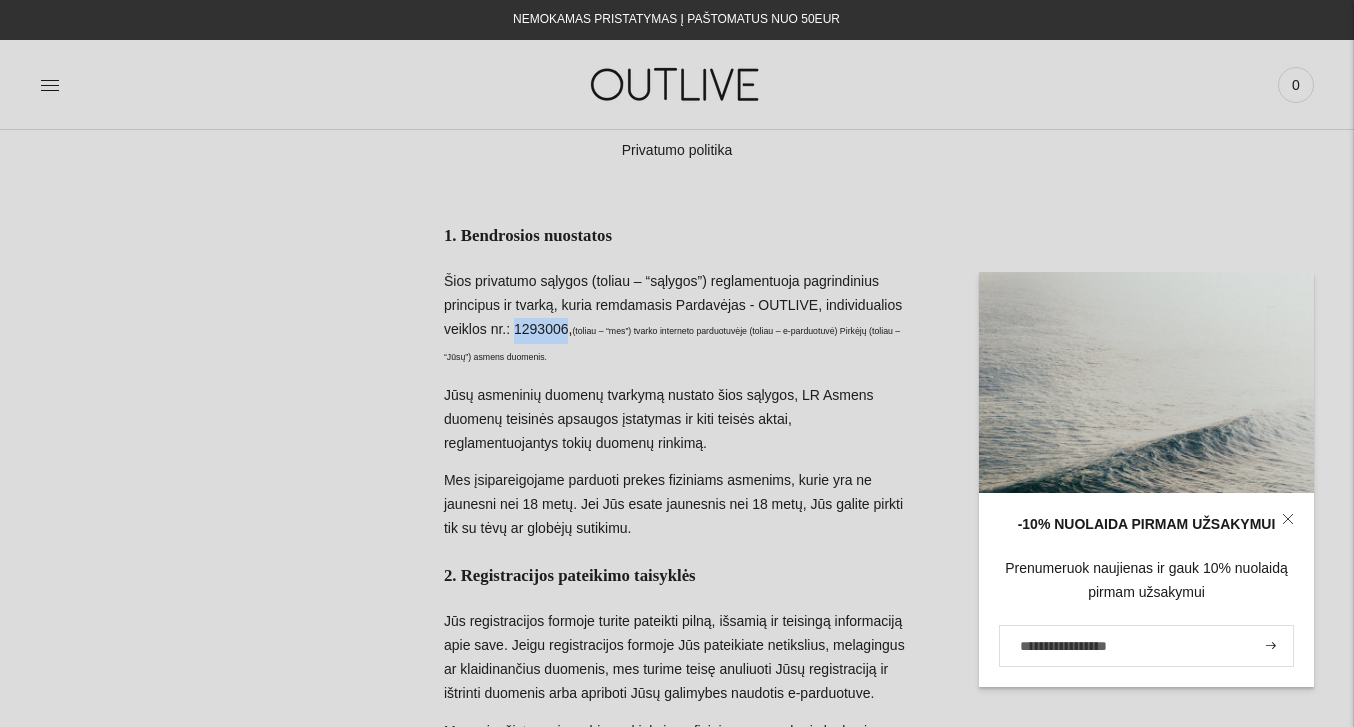 scroll, scrollTop: 0, scrollLeft: 0, axis: both 